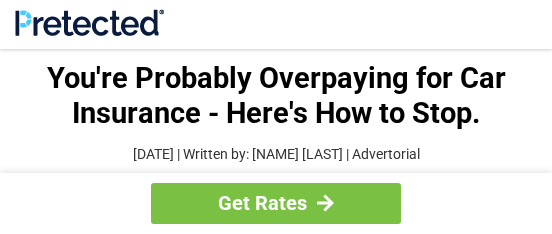 scroll, scrollTop: 0, scrollLeft: 0, axis: both 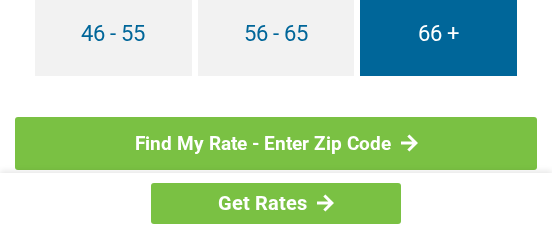 click on "66 +" at bounding box center (438, 34) 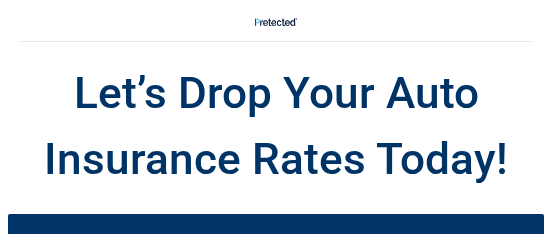 scroll, scrollTop: 0, scrollLeft: 0, axis: both 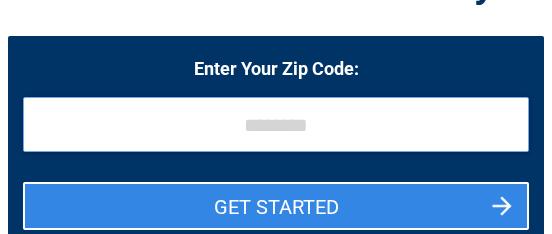 click at bounding box center (276, 124) 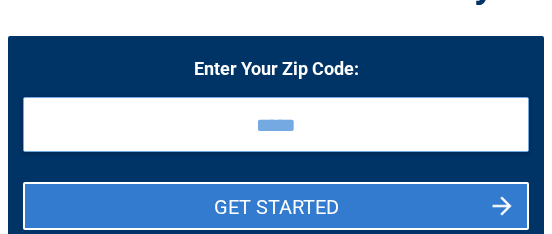 type on "*****" 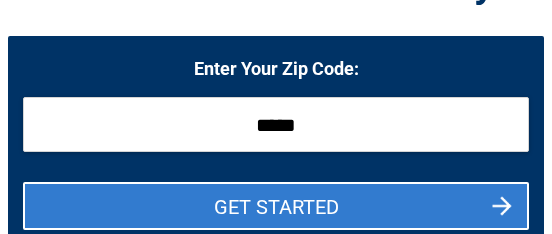 click on "GET STARTED" at bounding box center (276, 206) 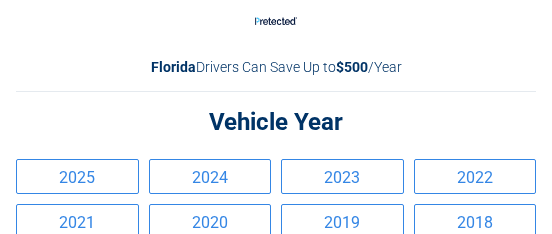 scroll, scrollTop: 0, scrollLeft: 0, axis: both 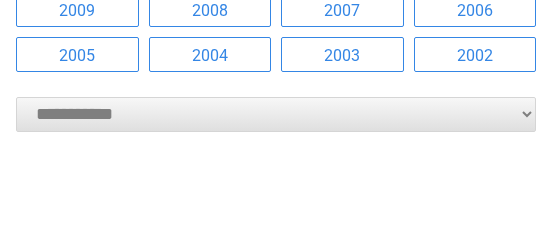 click on "**********" at bounding box center (276, 114) 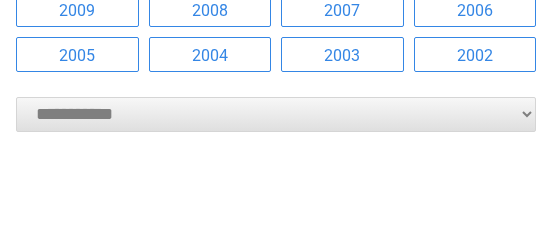 select on "****" 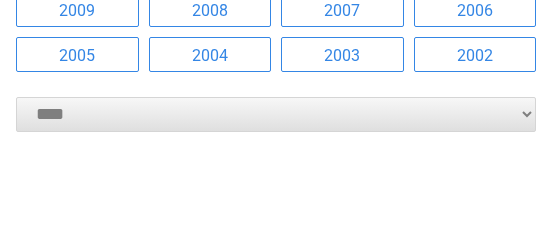 click on "**********" at bounding box center (276, 114) 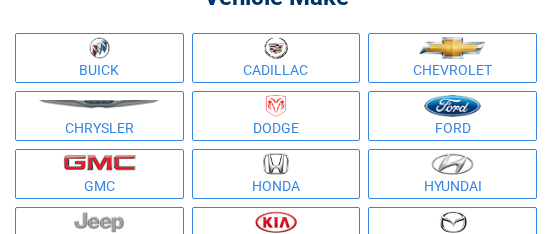scroll, scrollTop: 0, scrollLeft: 0, axis: both 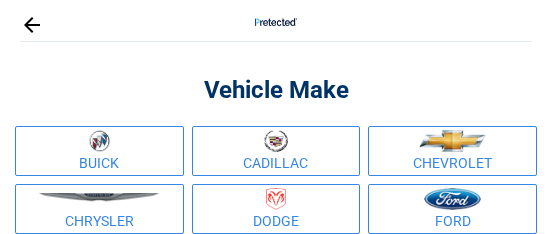 click at bounding box center (452, 199) 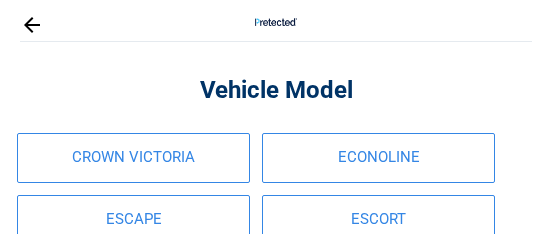 click on "CROWN VICTORIA" at bounding box center [133, 158] 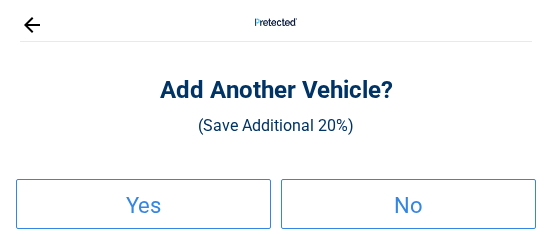 click on "No" at bounding box center (408, 204) 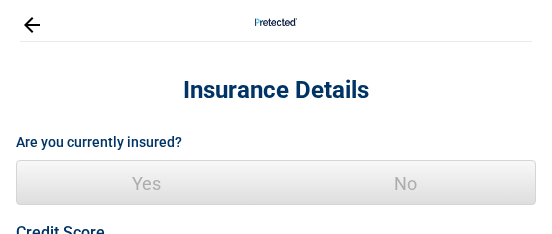 click on "Yes" at bounding box center (146, 183) 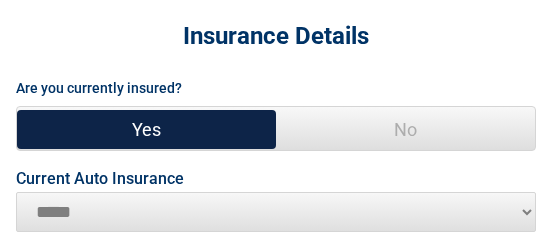 scroll, scrollTop: 116, scrollLeft: 0, axis: vertical 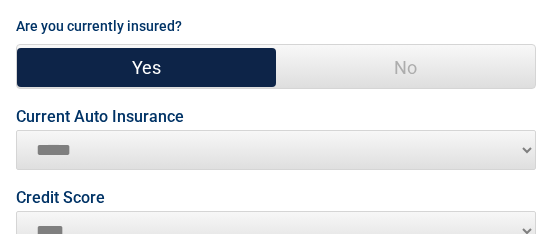 click on "**********" at bounding box center (276, 150) 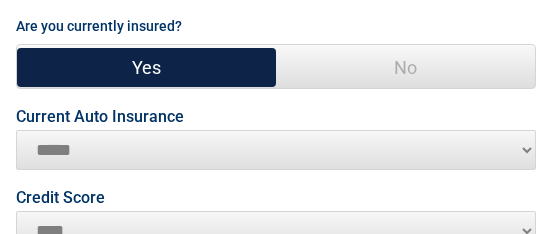 select on "*****" 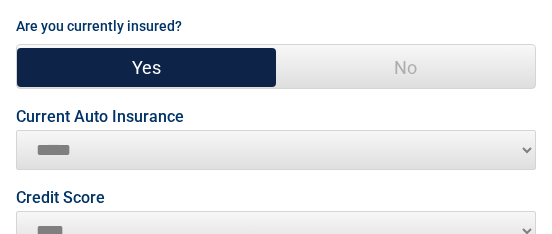 click on "**********" at bounding box center [276, 150] 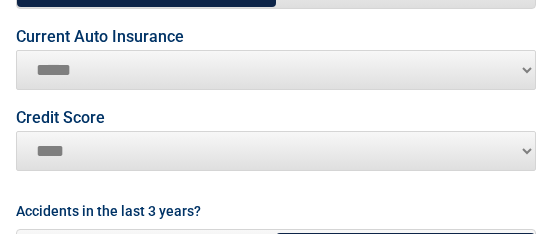 scroll, scrollTop: 236, scrollLeft: 0, axis: vertical 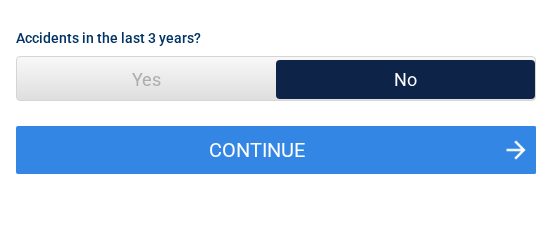 click on "Yes" at bounding box center [146, 79] 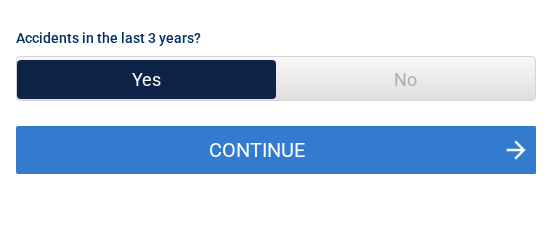 click on "Continue" at bounding box center (276, 150) 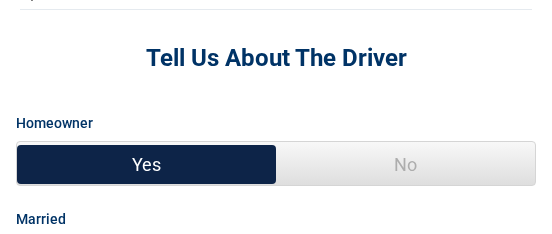 scroll, scrollTop: 0, scrollLeft: 0, axis: both 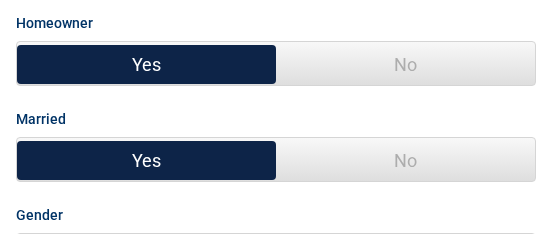 click on "No" at bounding box center [405, 160] 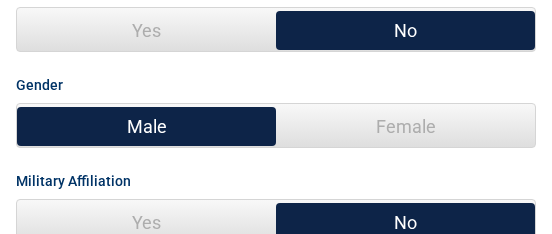 scroll, scrollTop: 280, scrollLeft: 0, axis: vertical 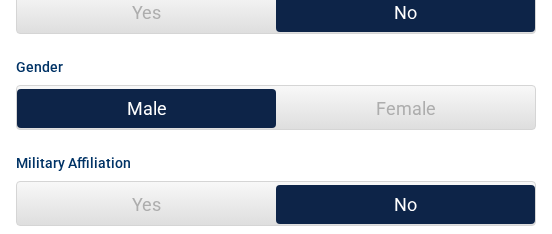 click on "Female" at bounding box center [405, 108] 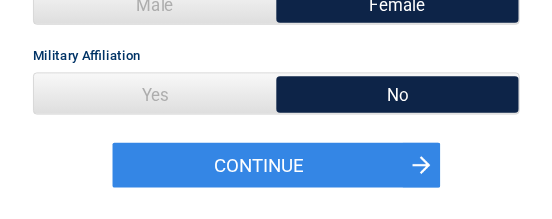 scroll, scrollTop: 410, scrollLeft: 0, axis: vertical 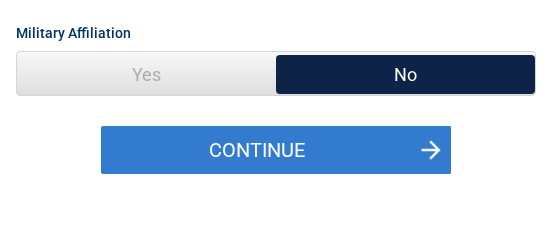 click on "Continue" at bounding box center (276, 150) 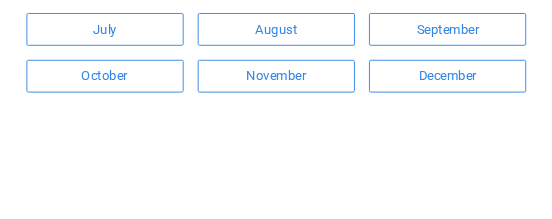 scroll, scrollTop: 251, scrollLeft: 0, axis: vertical 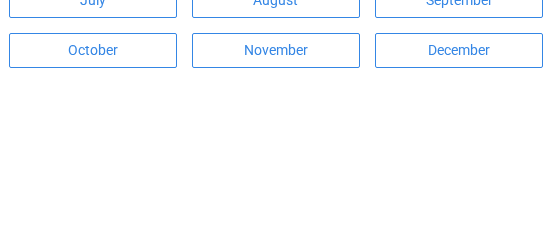 click on "November" at bounding box center [276, 50] 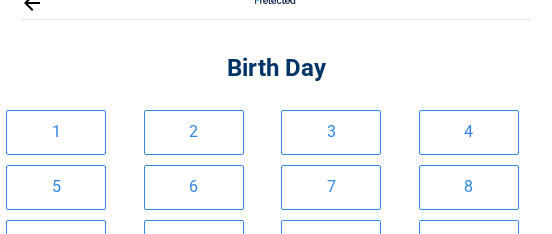 scroll, scrollTop: 0, scrollLeft: 0, axis: both 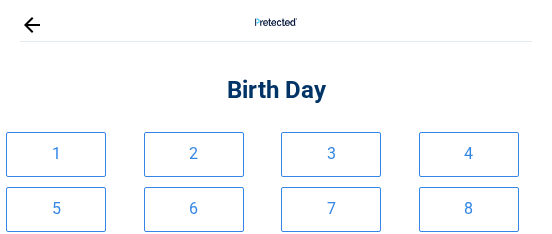 click on "5" at bounding box center [56, 209] 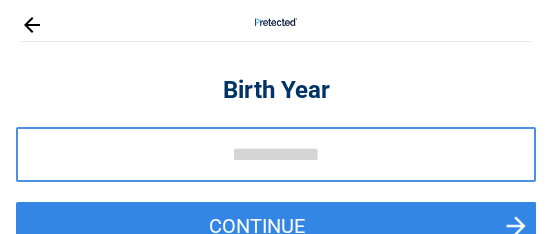 click at bounding box center [276, 154] 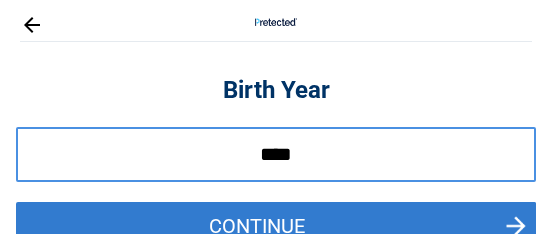 type on "****" 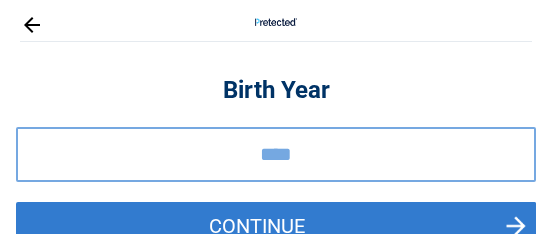 click on "Continue" at bounding box center [276, 226] 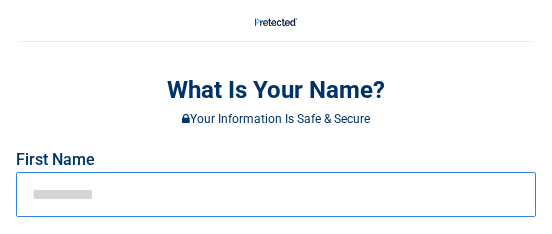 click at bounding box center [276, 194] 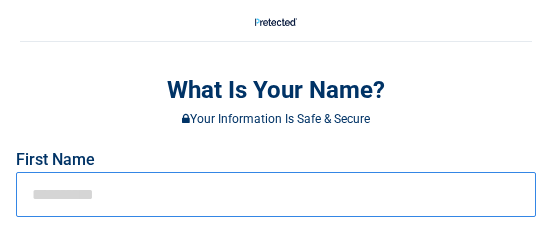 type on "*" 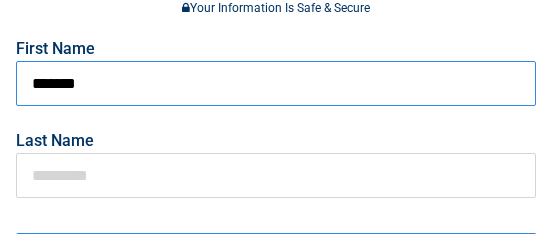 scroll, scrollTop: 113, scrollLeft: 0, axis: vertical 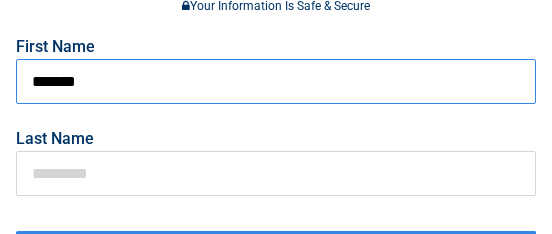 type on "*******" 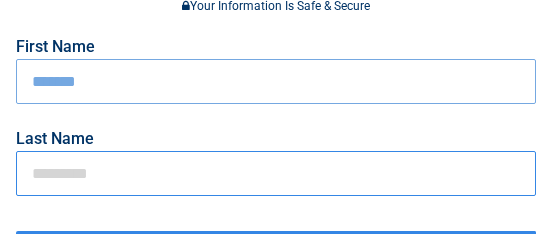 click at bounding box center (276, 173) 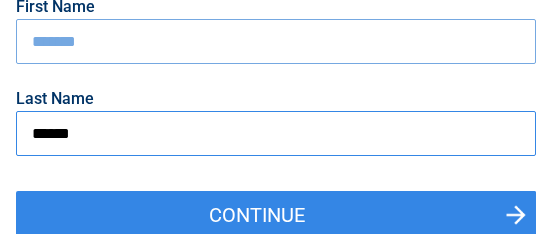 scroll, scrollTop: 220, scrollLeft: 0, axis: vertical 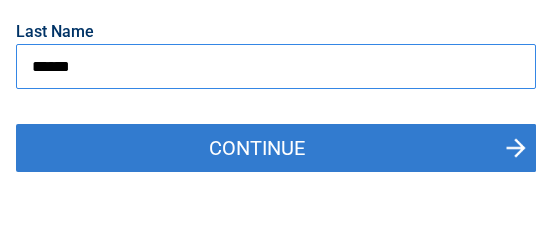 type on "******" 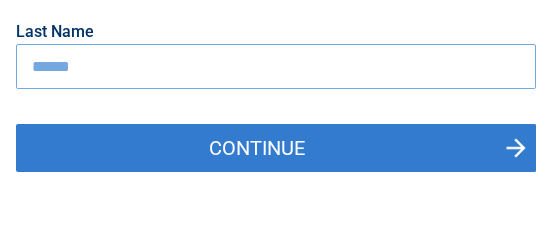 click on "Continue" at bounding box center [276, 148] 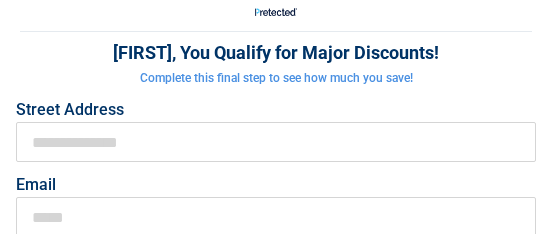 scroll, scrollTop: 0, scrollLeft: 0, axis: both 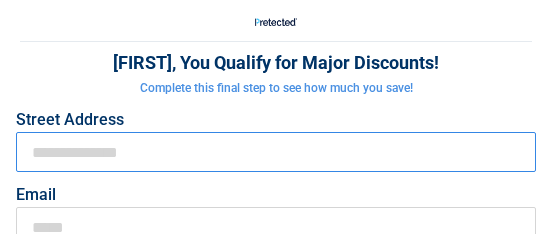 click on "First Name" at bounding box center [276, 152] 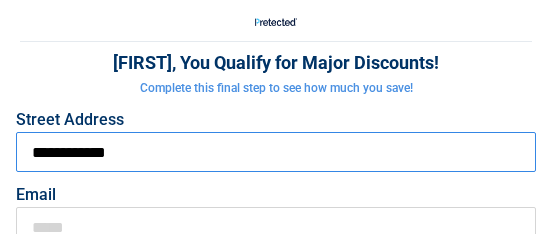 type on "**********" 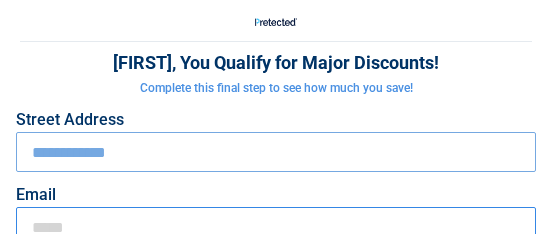 click on "Email" at bounding box center [276, 227] 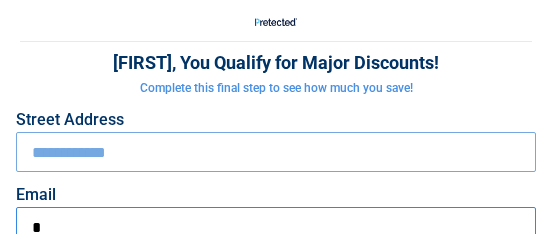 scroll, scrollTop: 2, scrollLeft: 0, axis: vertical 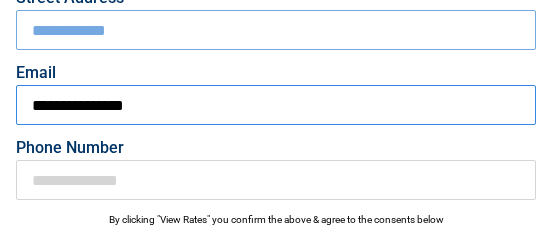 type on "**********" 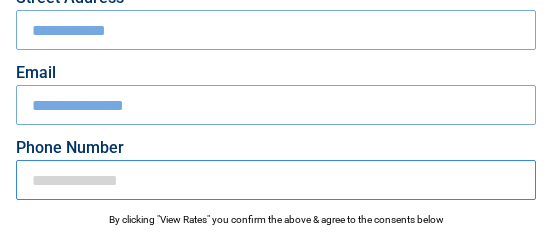 click on "Phone Number" at bounding box center [276, 180] 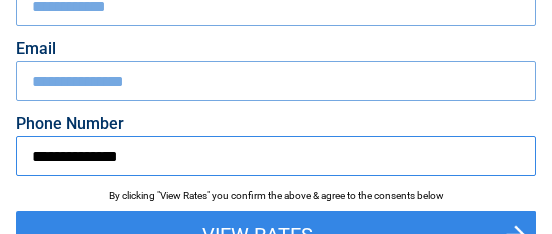 scroll, scrollTop: 162, scrollLeft: 0, axis: vertical 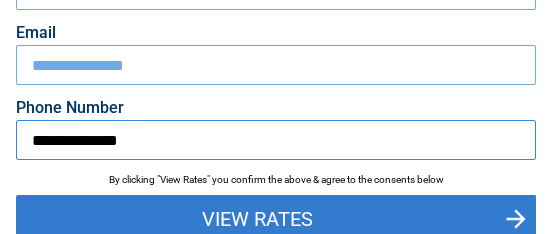 type on "**********" 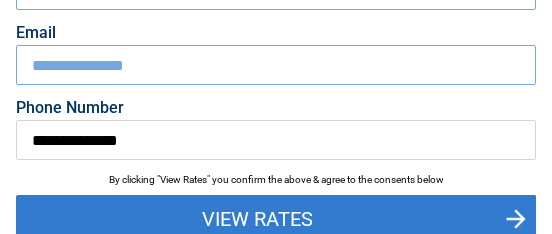 click on "View Rates" at bounding box center (276, 219) 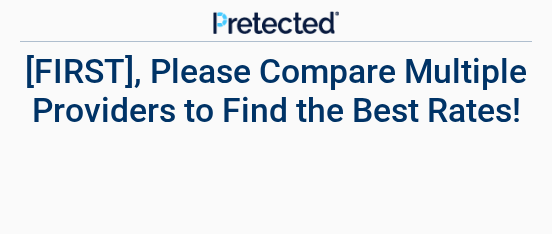 scroll, scrollTop: 0, scrollLeft: 0, axis: both 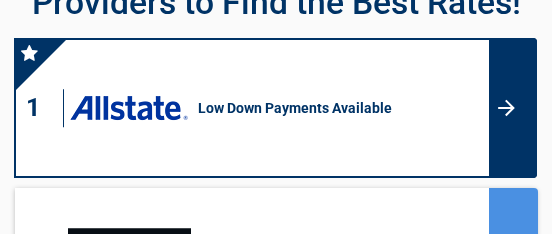 click at bounding box center (513, 108) 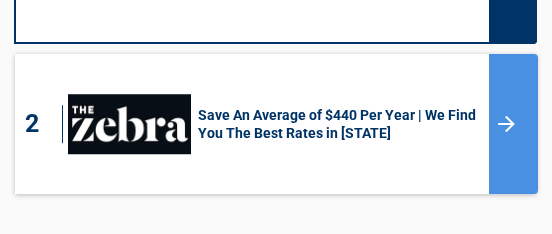 scroll, scrollTop: 255, scrollLeft: 0, axis: vertical 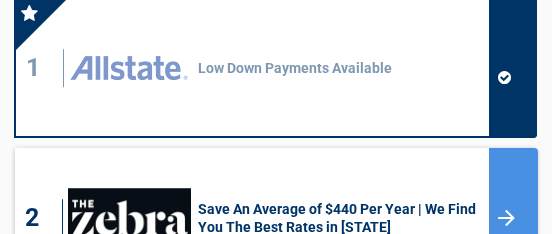 click at bounding box center (513, 68) 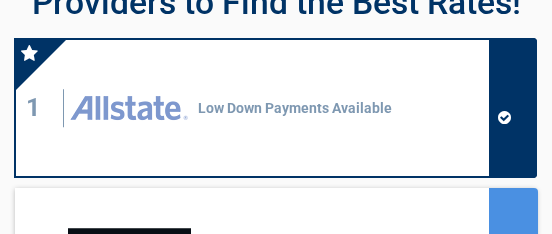 scroll, scrollTop: 55, scrollLeft: 0, axis: vertical 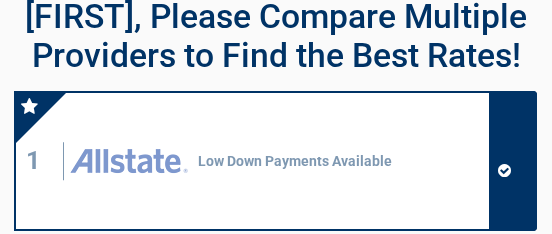 click on "Low Down Payments Available
Get covered for less upfront
Great service & flexible payment options
Same day coverage
Get a free, no-obligation quote!" at bounding box center (340, 161) 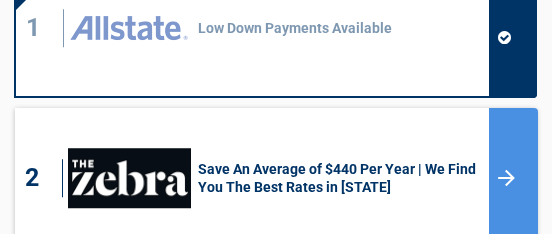 scroll, scrollTop: 228, scrollLeft: 0, axis: vertical 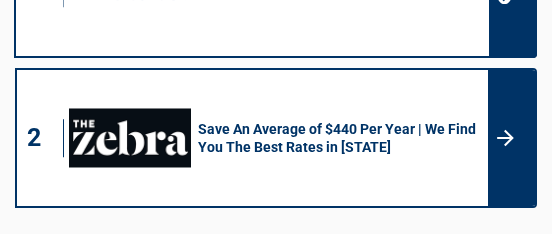 click at bounding box center (512, 138) 